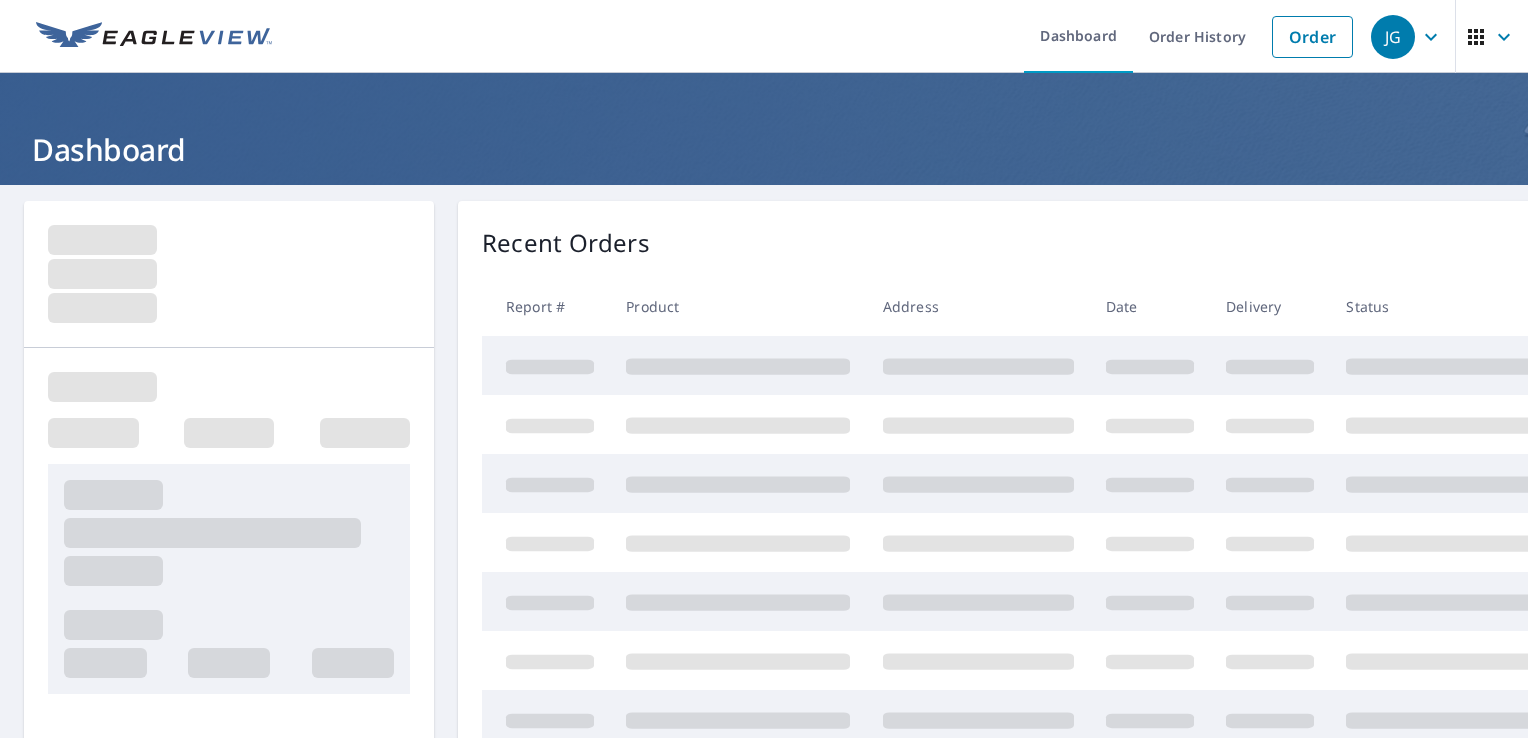 scroll, scrollTop: 0, scrollLeft: 0, axis: both 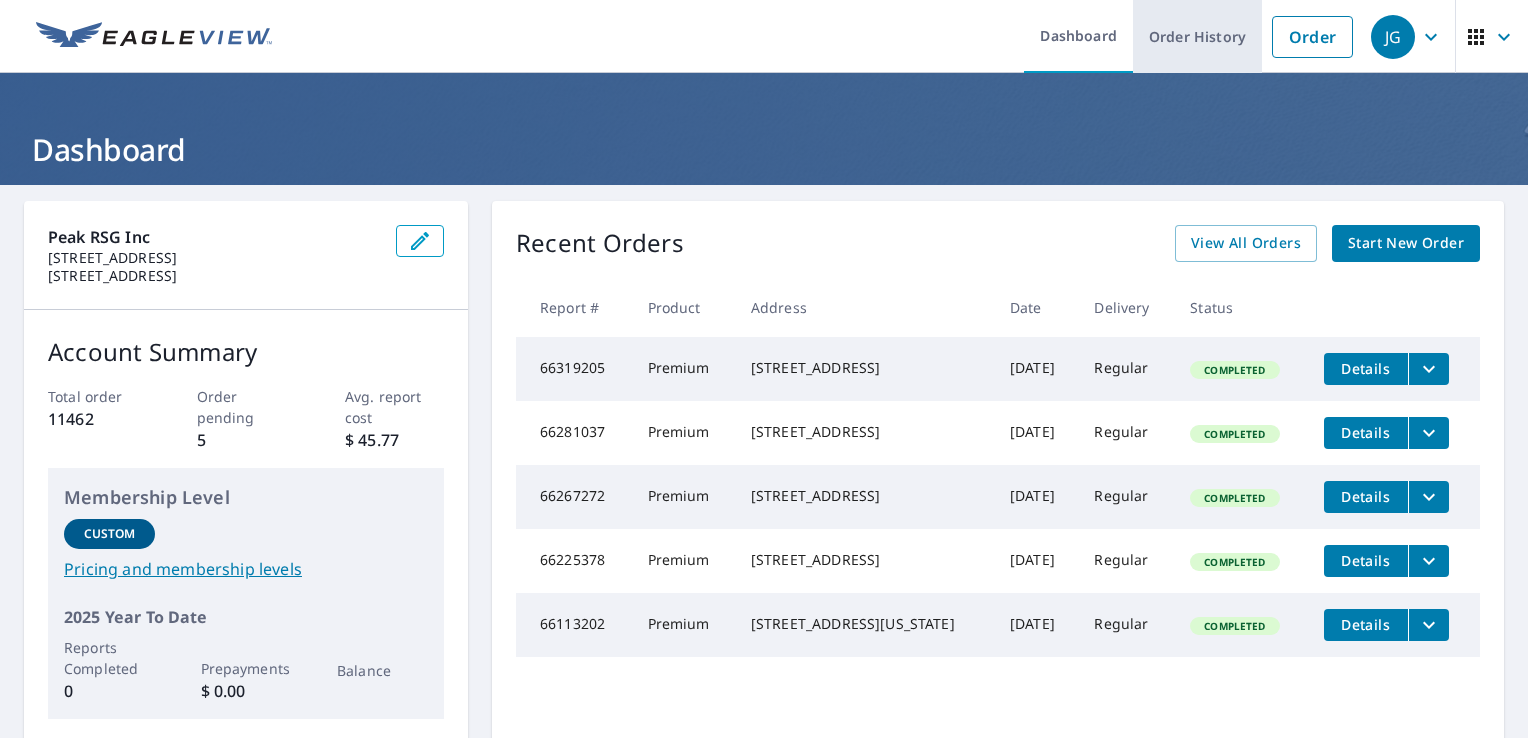 click on "Order History" at bounding box center [1197, 36] 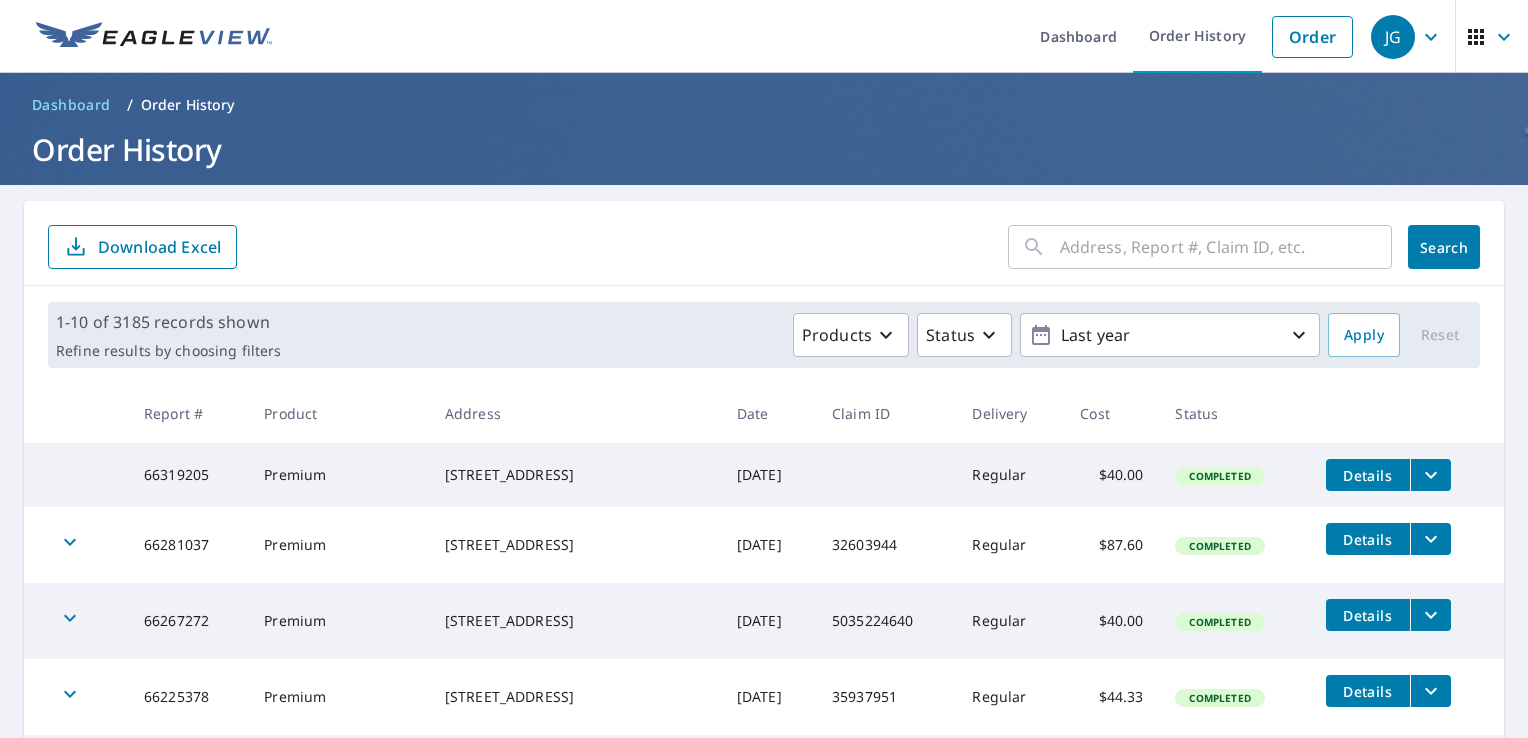 click at bounding box center [1226, 247] 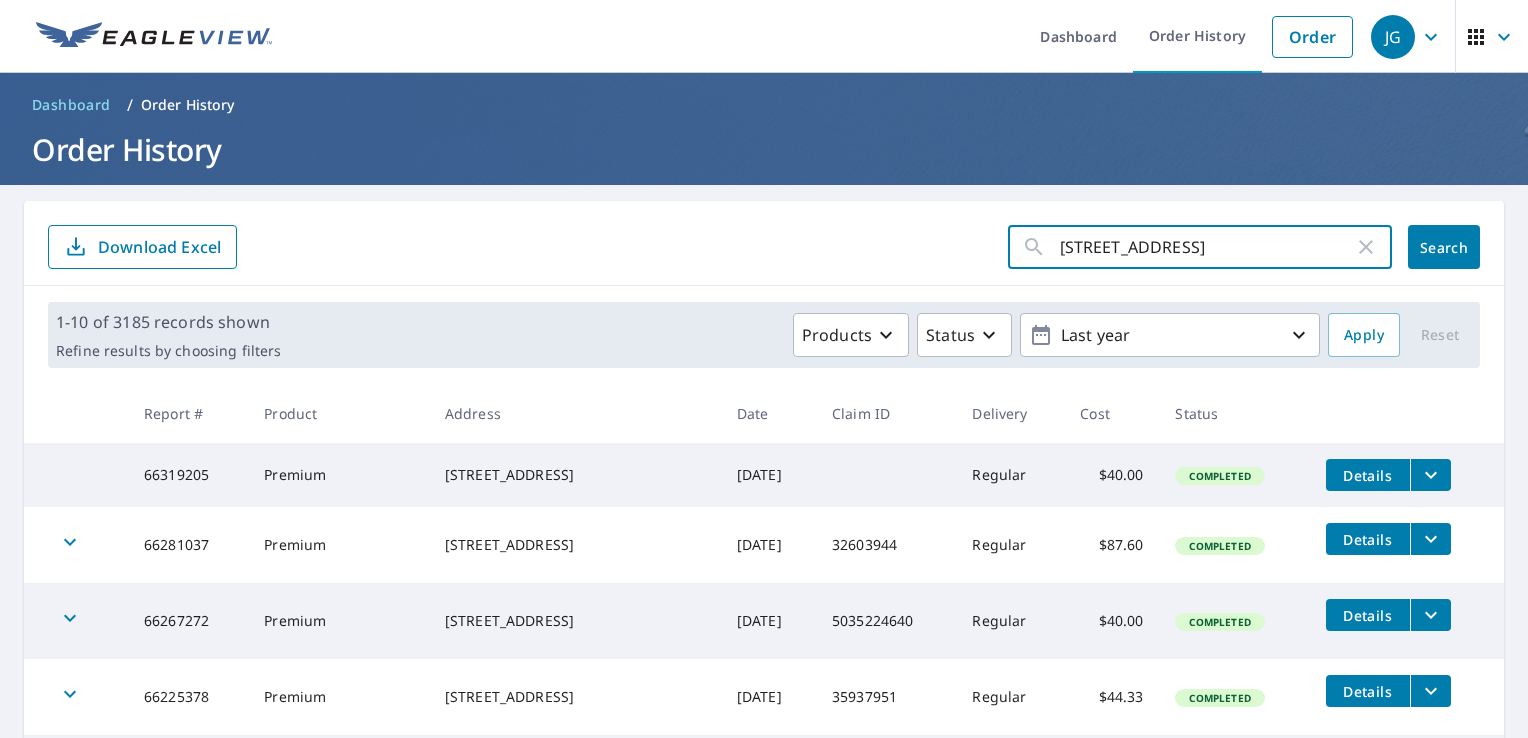 type on "[STREET_ADDRESS]" 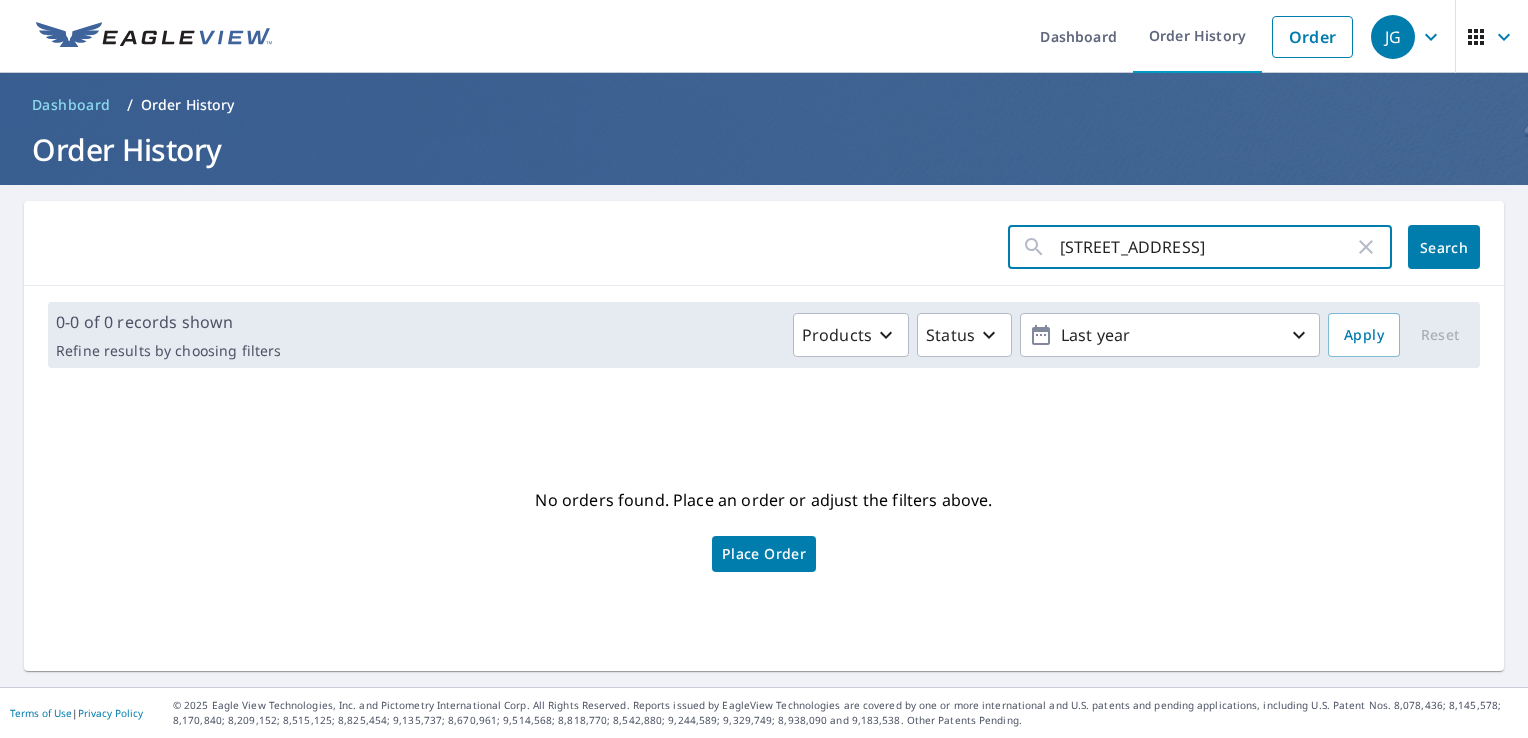 drag, startPoint x: 1227, startPoint y: 247, endPoint x: 1194, endPoint y: 253, distance: 33.54102 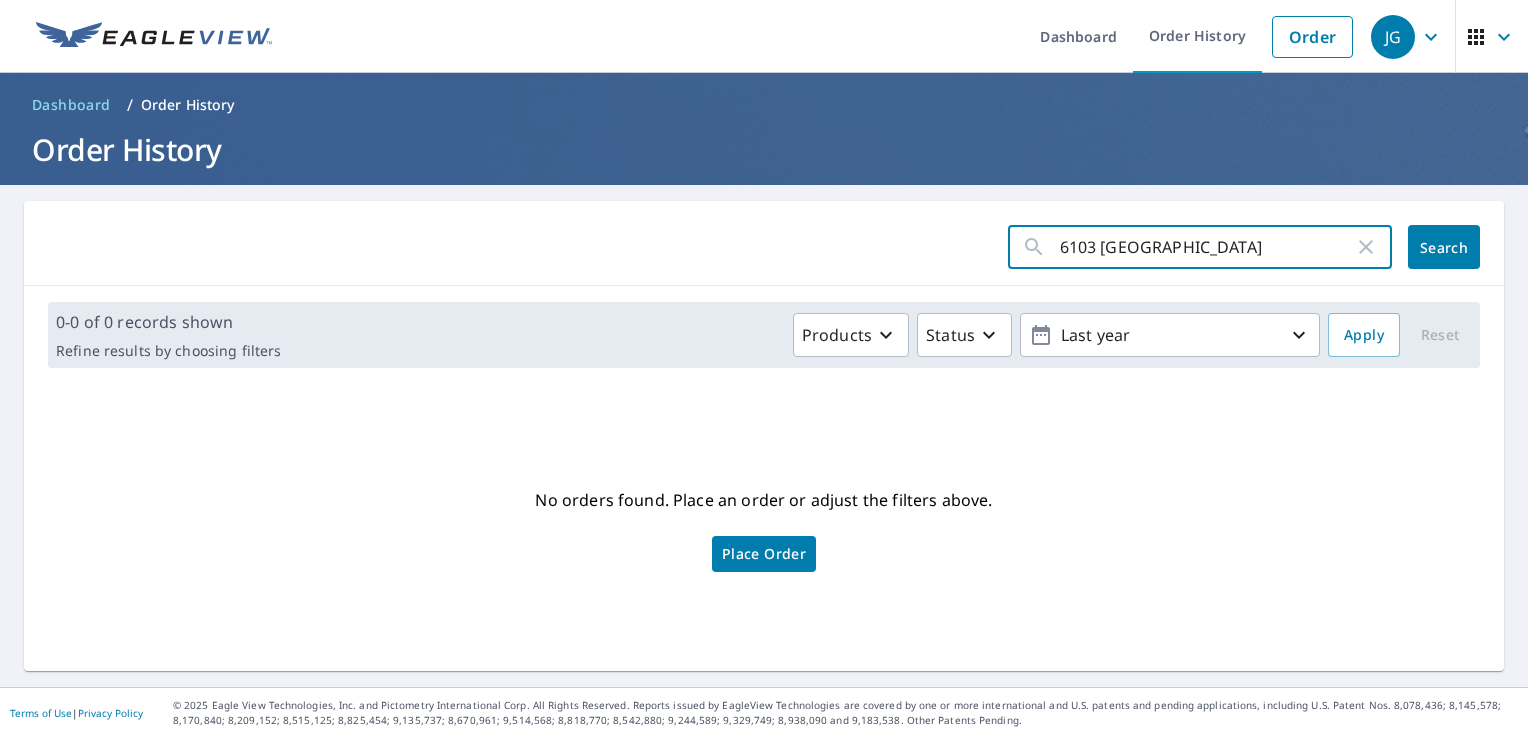 type on "6103 [GEOGRAPHIC_DATA]" 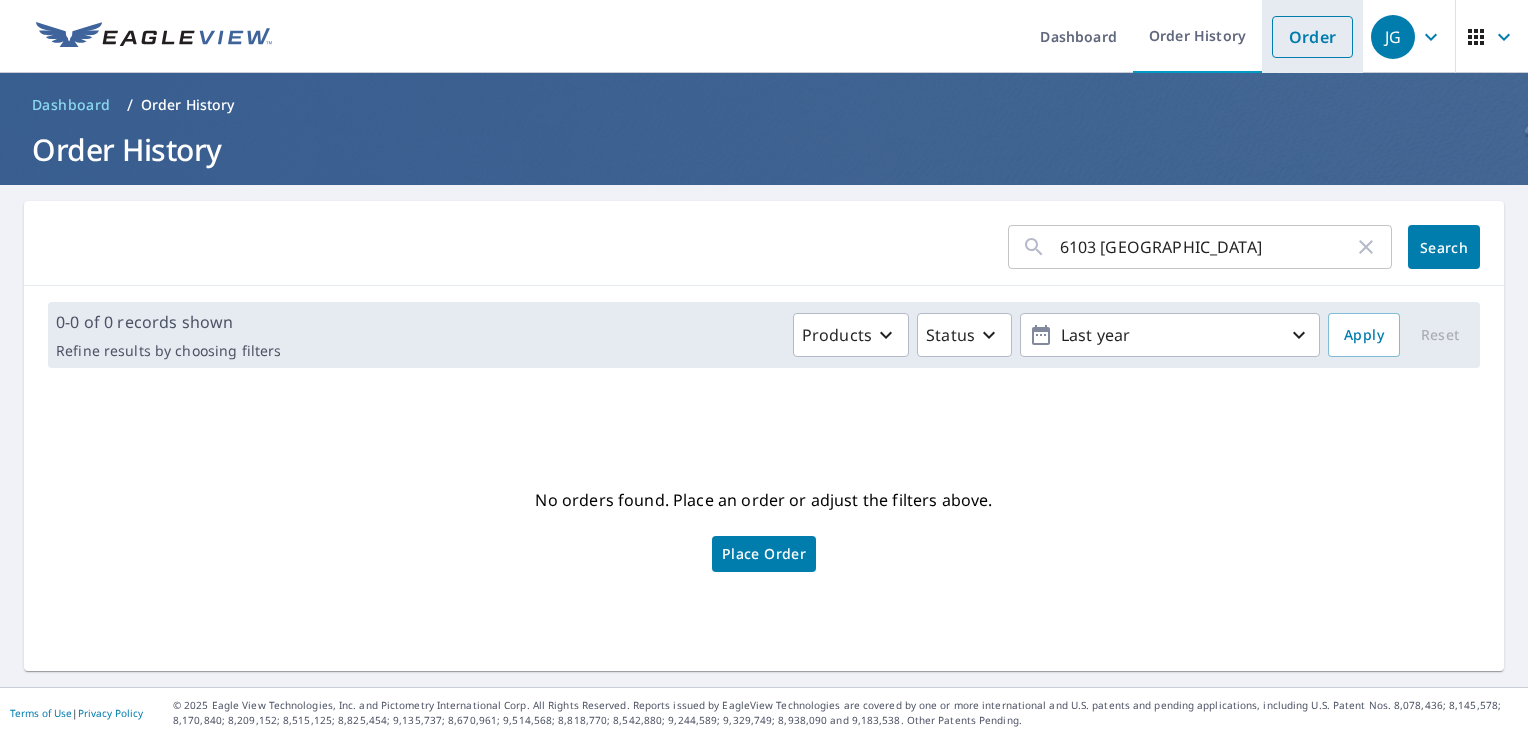 click on "Order" at bounding box center [1312, 37] 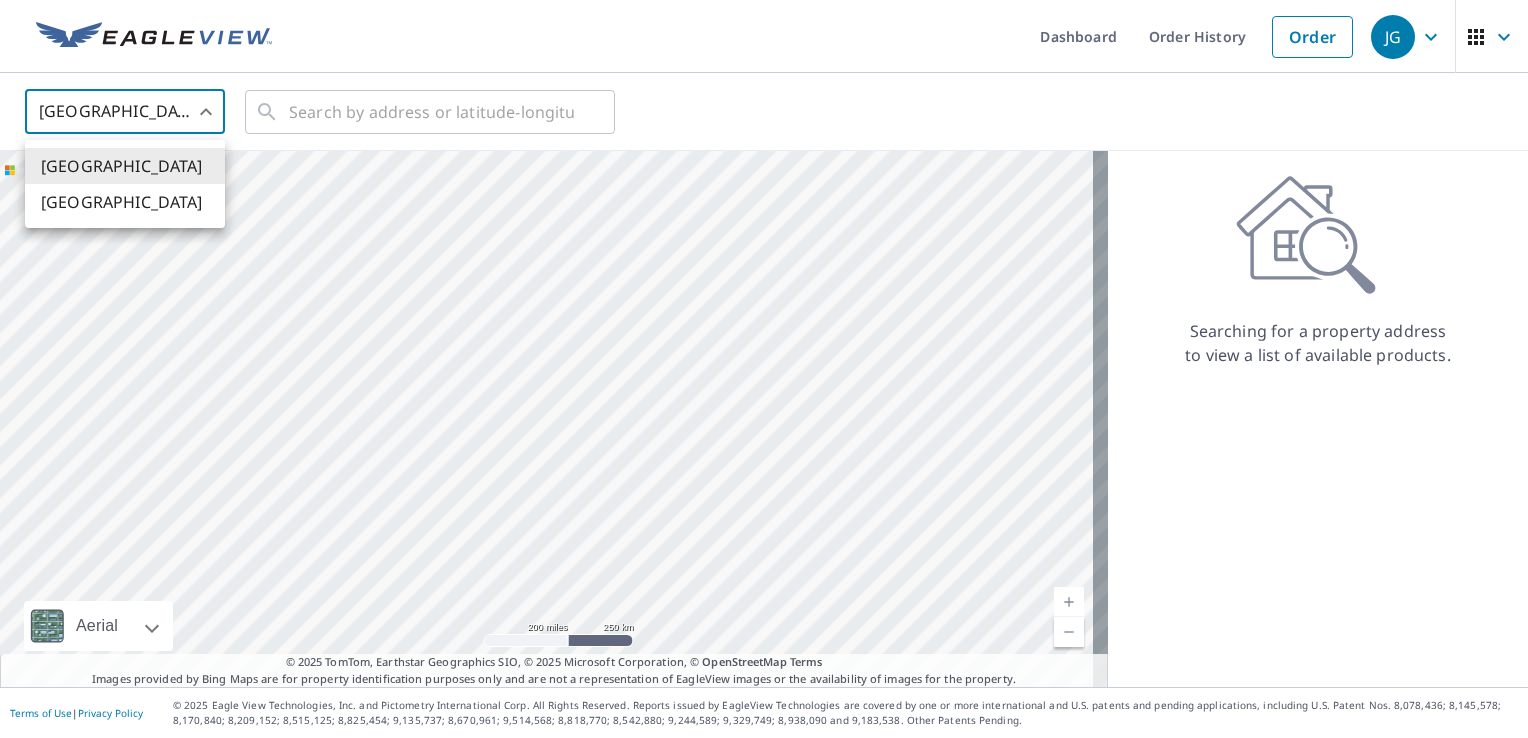 click on "JG JG
Dashboard Order History Order JG United States US ​ ​ Aerial Road A standard road map Aerial A detailed look from above Labels Labels 200 miles 250 km © 2025 TomTom, Earthstar Geographics  SIO, © 2025 Microsoft Corporation Terms © 2025 TomTom, Earthstar Geographics SIO, © 2025 Microsoft Corporation, ©   OpenStreetMap   Terms Images provided by Bing Maps are for property identification purposes only and are not a representation of EagleView images or the availability of images for the property. Searching for a property address to view a list of available products. Terms of Use  |  Privacy Policy © 2025 Eagle View Technologies, Inc. and Pictometry International Corp. All Rights Reserved. Reports issued by EagleView Technologies are covered by   one or more international and U.S. patents and pending applications, including U.S. Patent Nos. 8,078,436; 8,145,578; 8,170,840; 8,209,152;
[GEOGRAPHIC_DATA] [GEOGRAPHIC_DATA]" at bounding box center (764, 369) 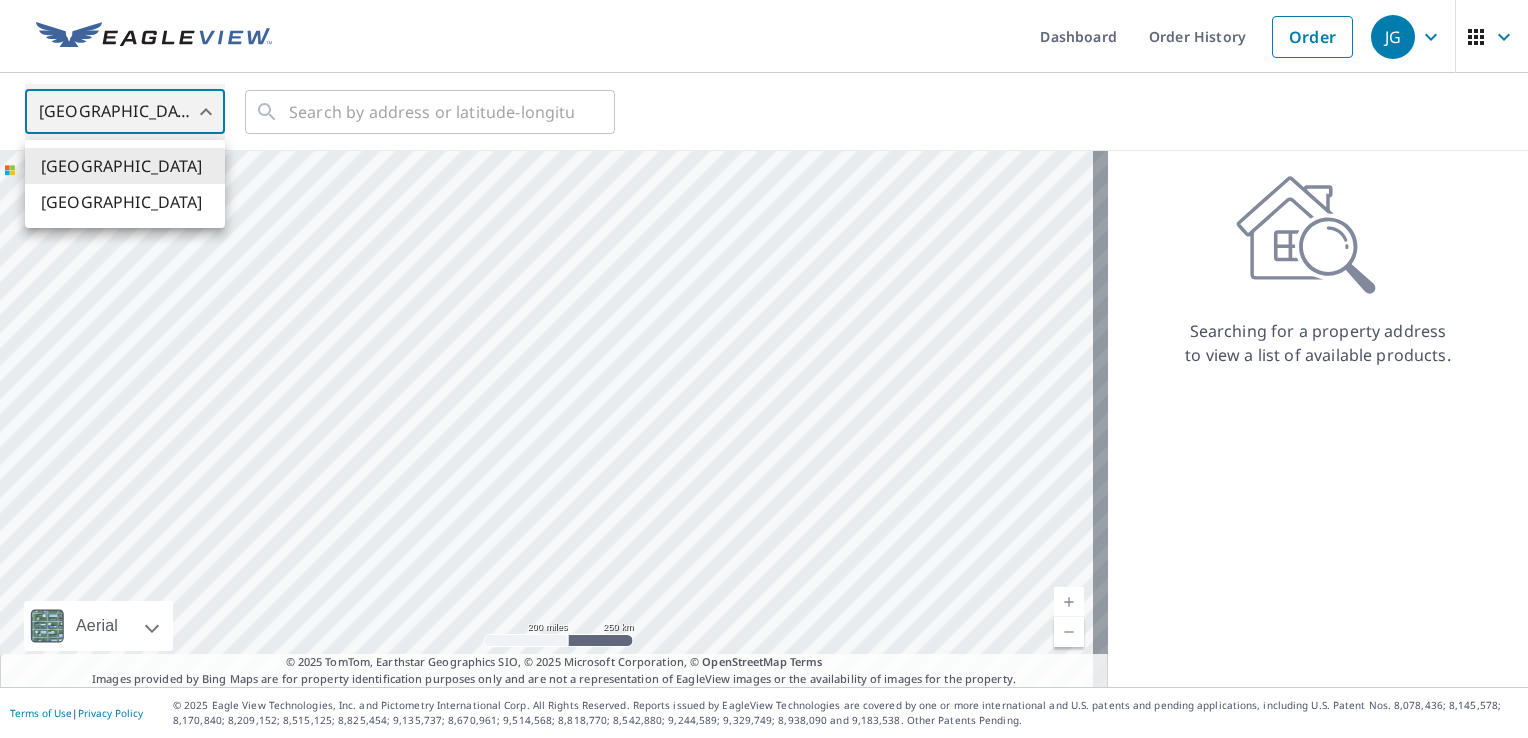 type on "CA" 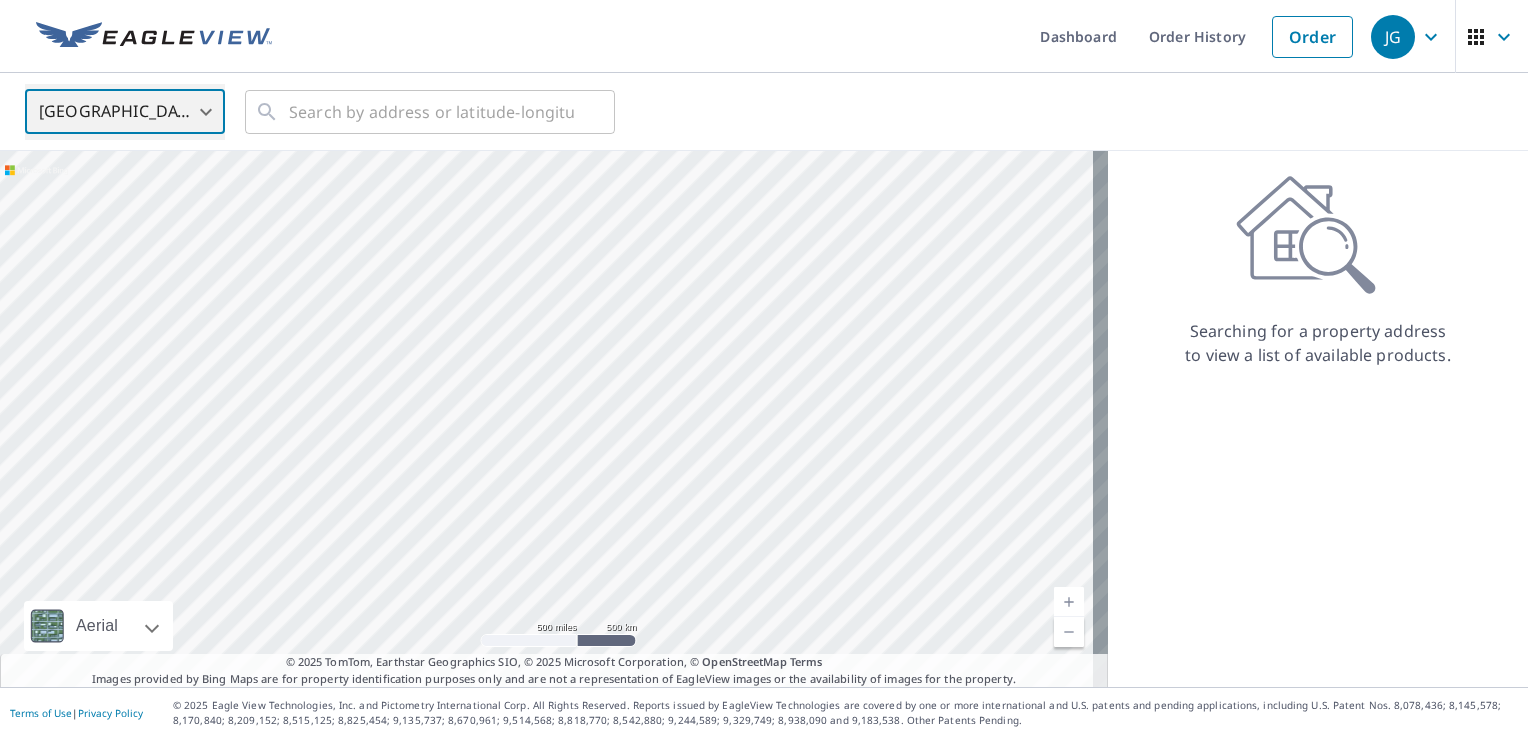 drag, startPoint x: 159, startPoint y: 245, endPoint x: 280, endPoint y: 345, distance: 156.97452 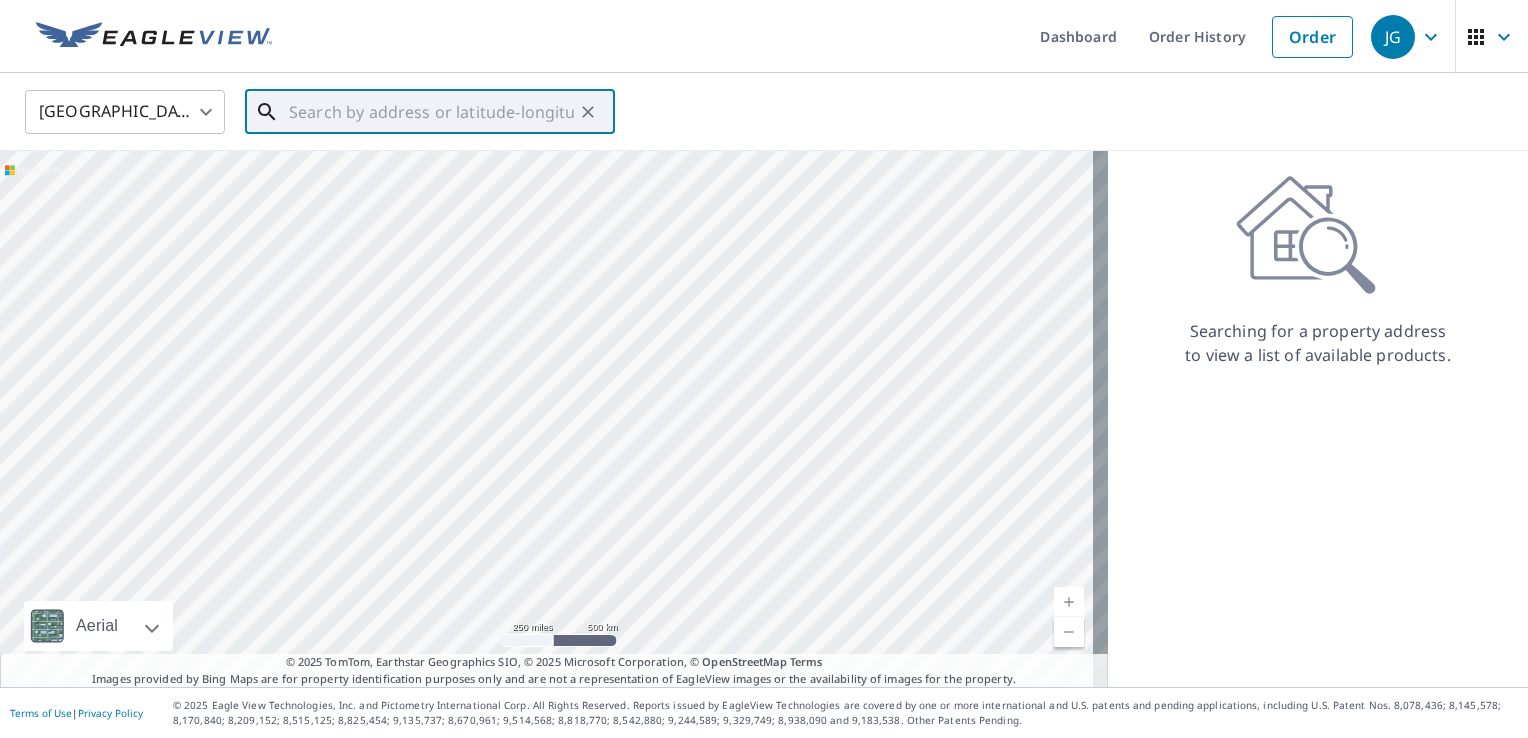 click at bounding box center (431, 112) 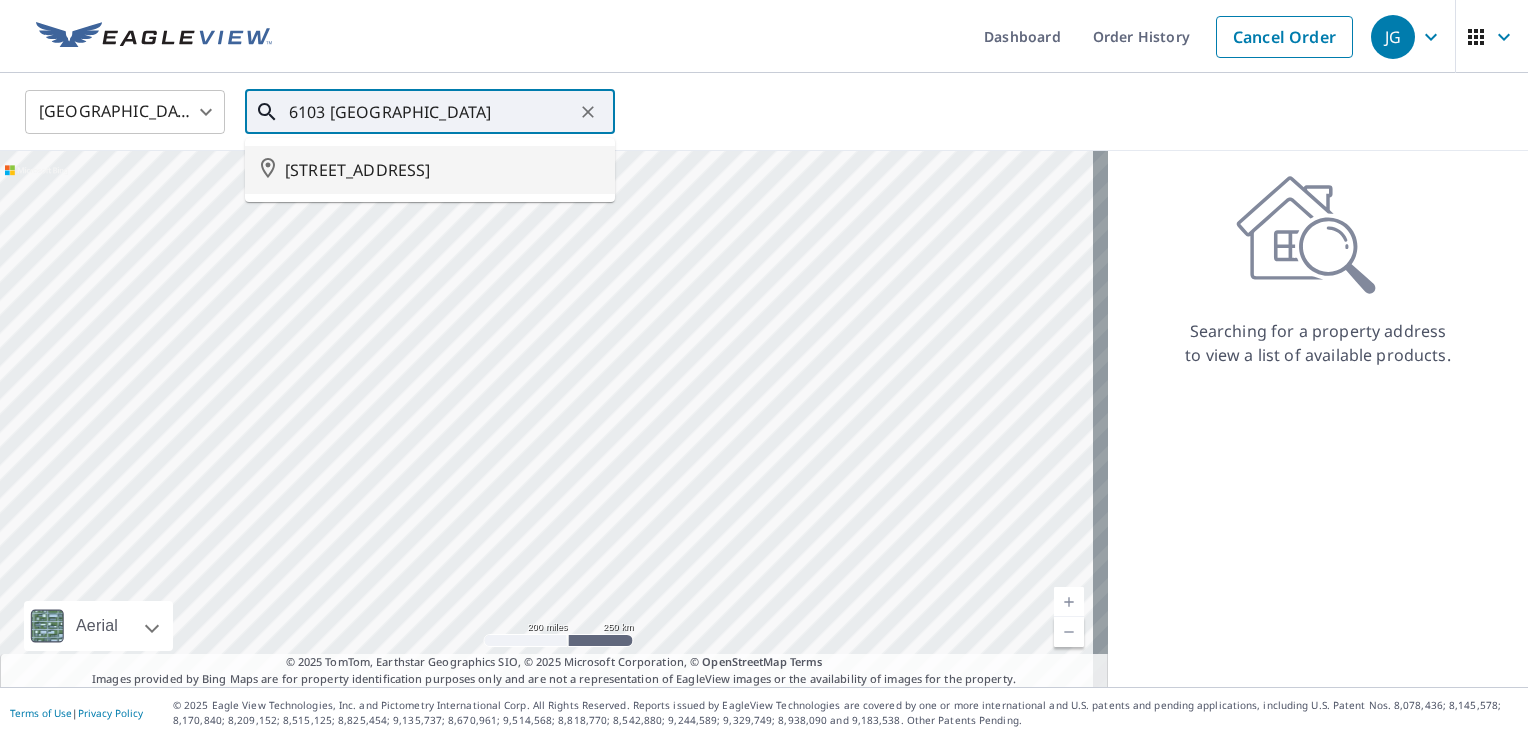 click on "[STREET_ADDRESS]" at bounding box center (442, 170) 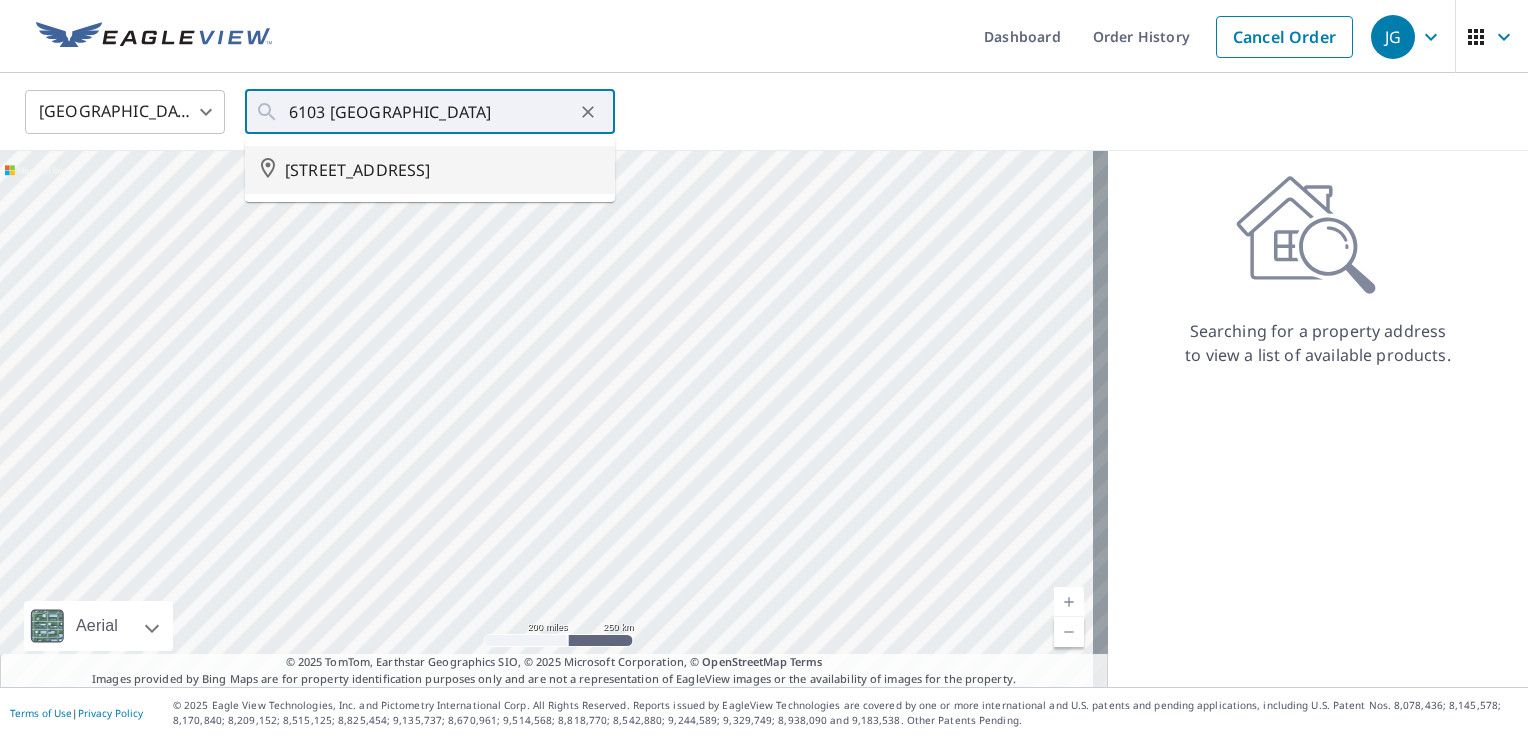 type on "[STREET_ADDRESS]" 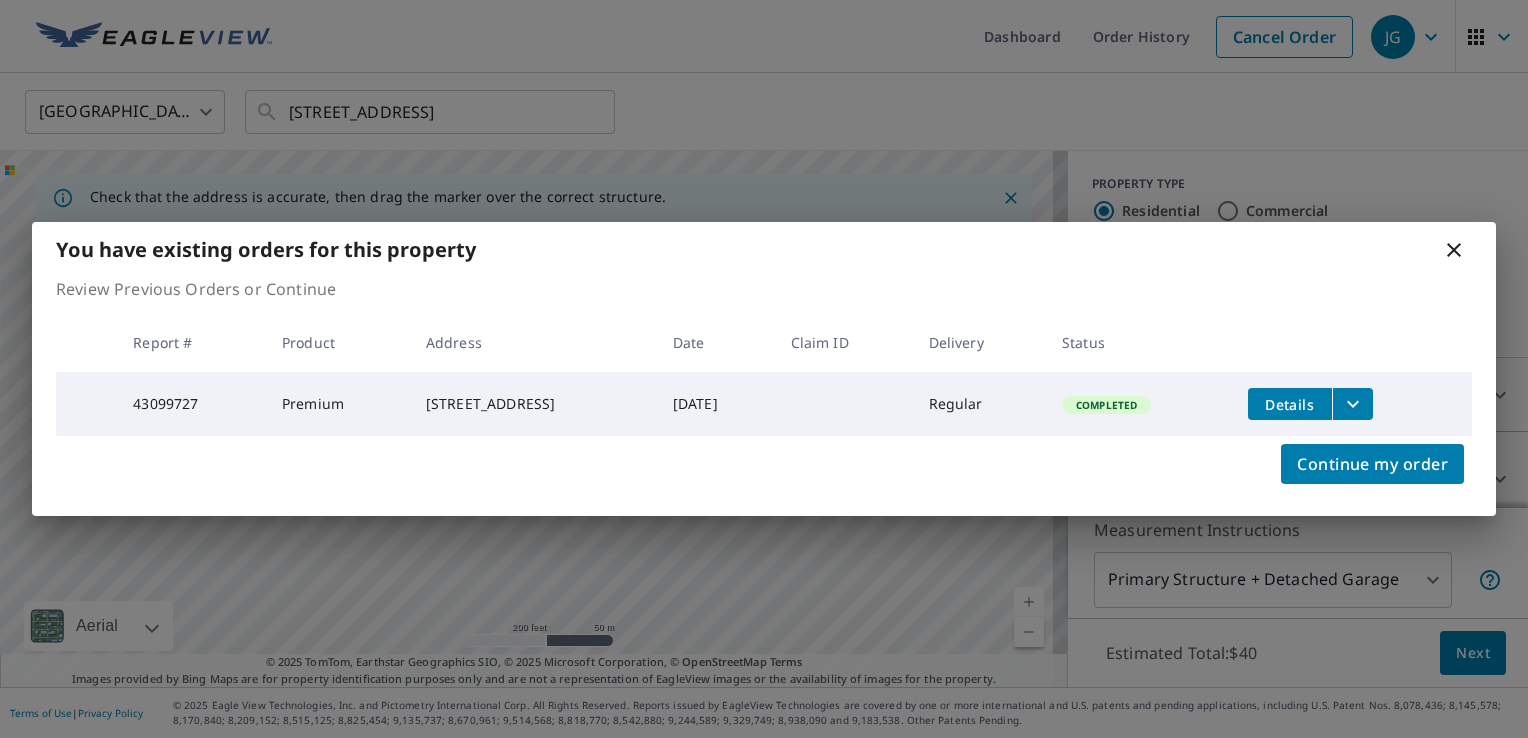 click 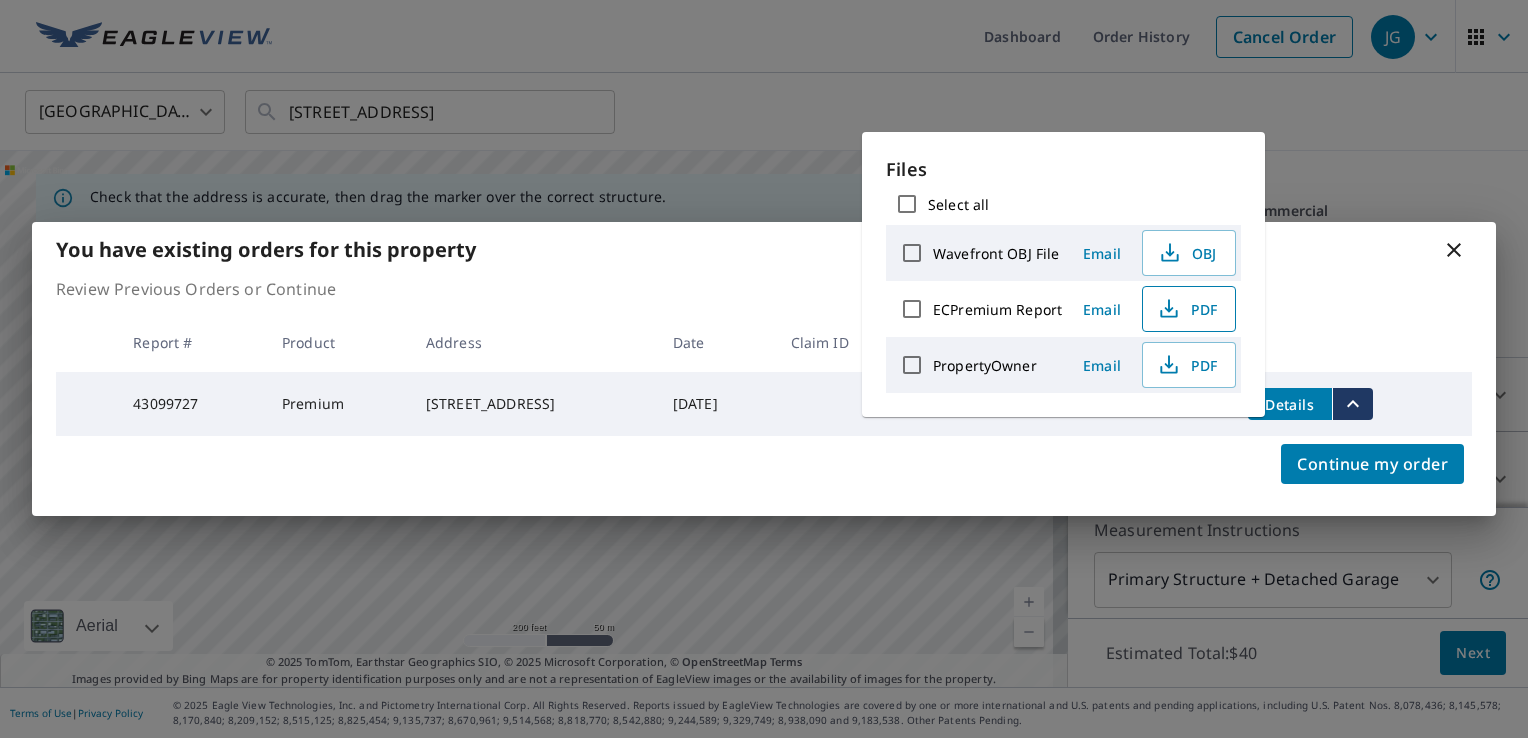 click 